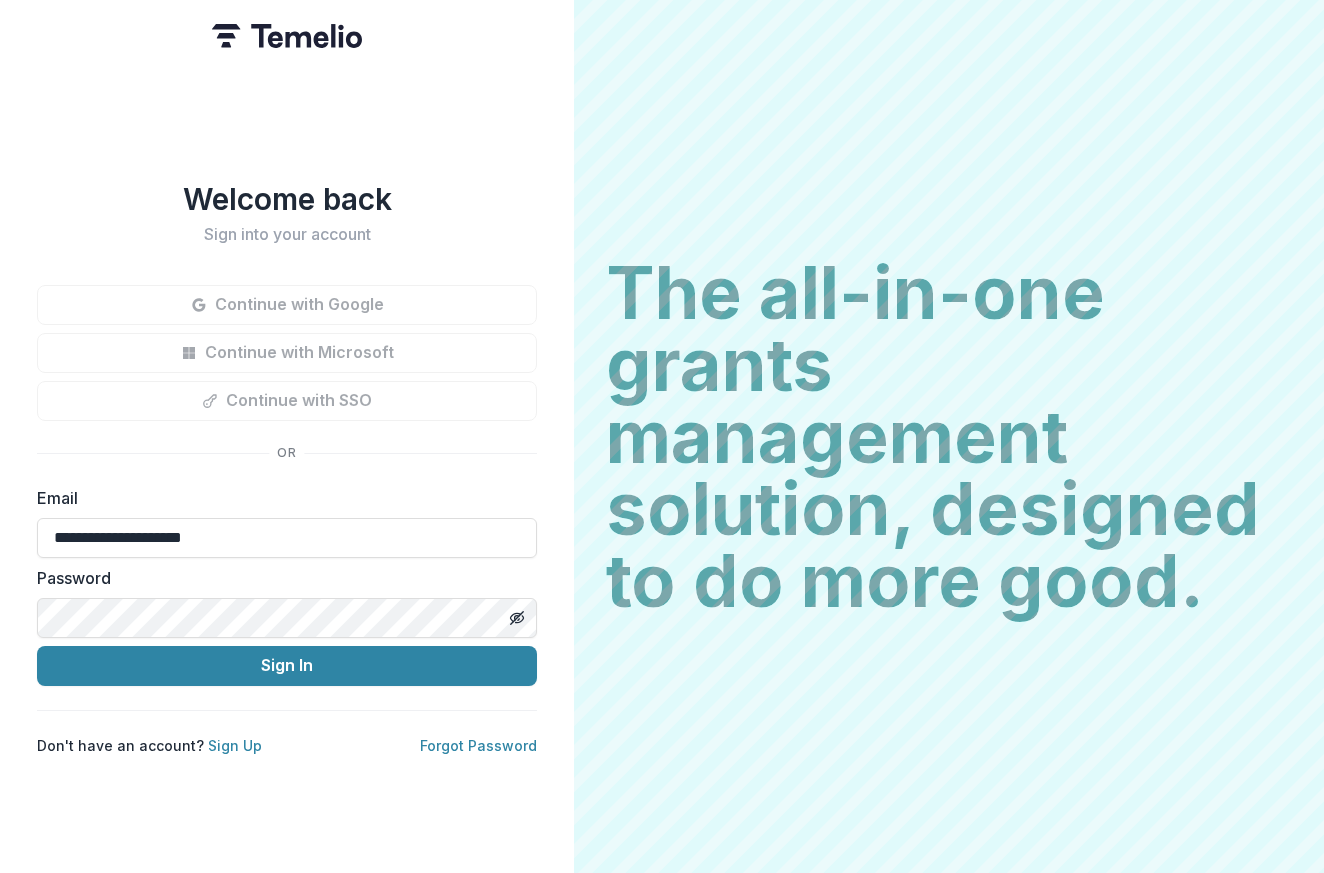 scroll, scrollTop: 0, scrollLeft: 0, axis: both 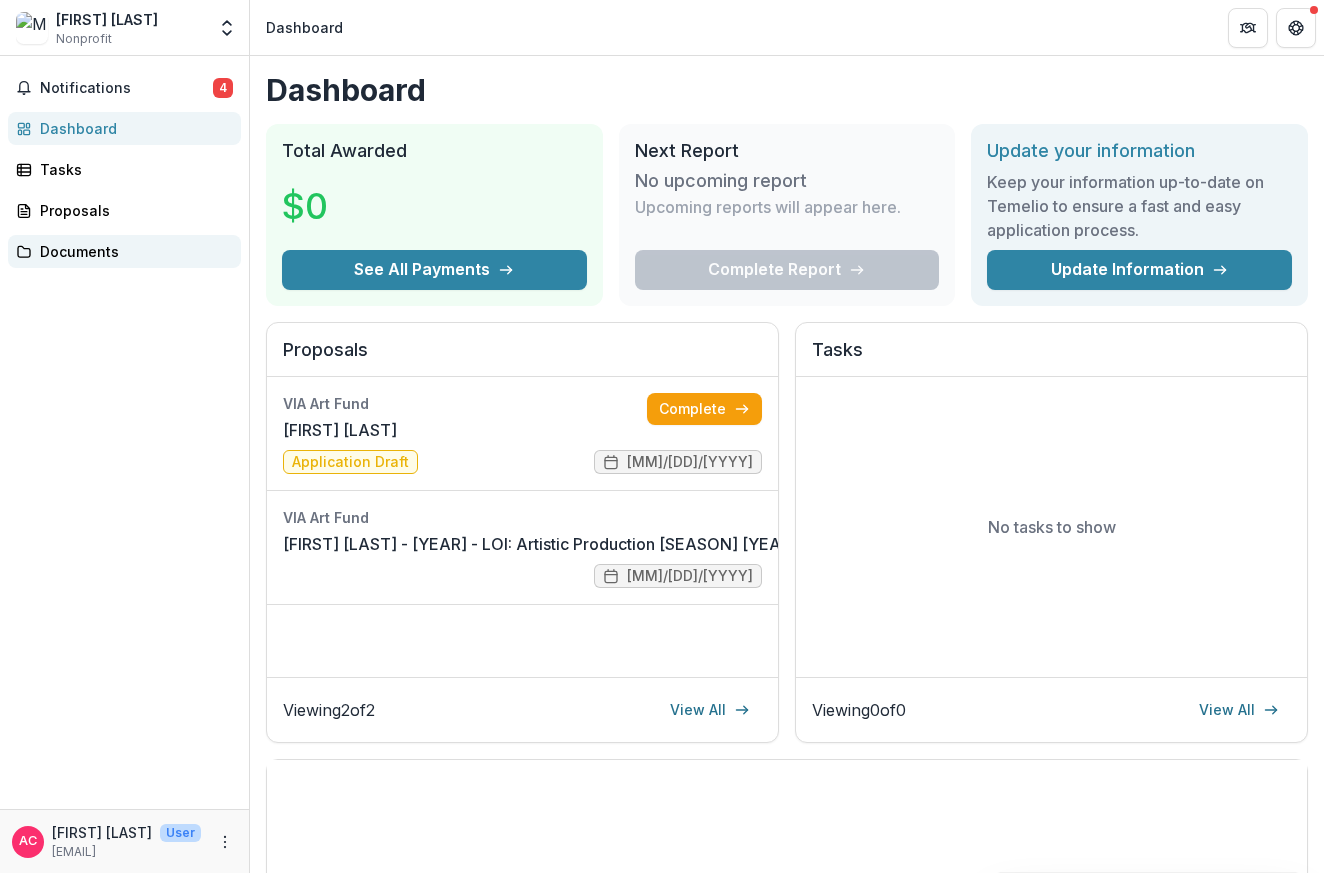 click on "Documents" at bounding box center (132, 251) 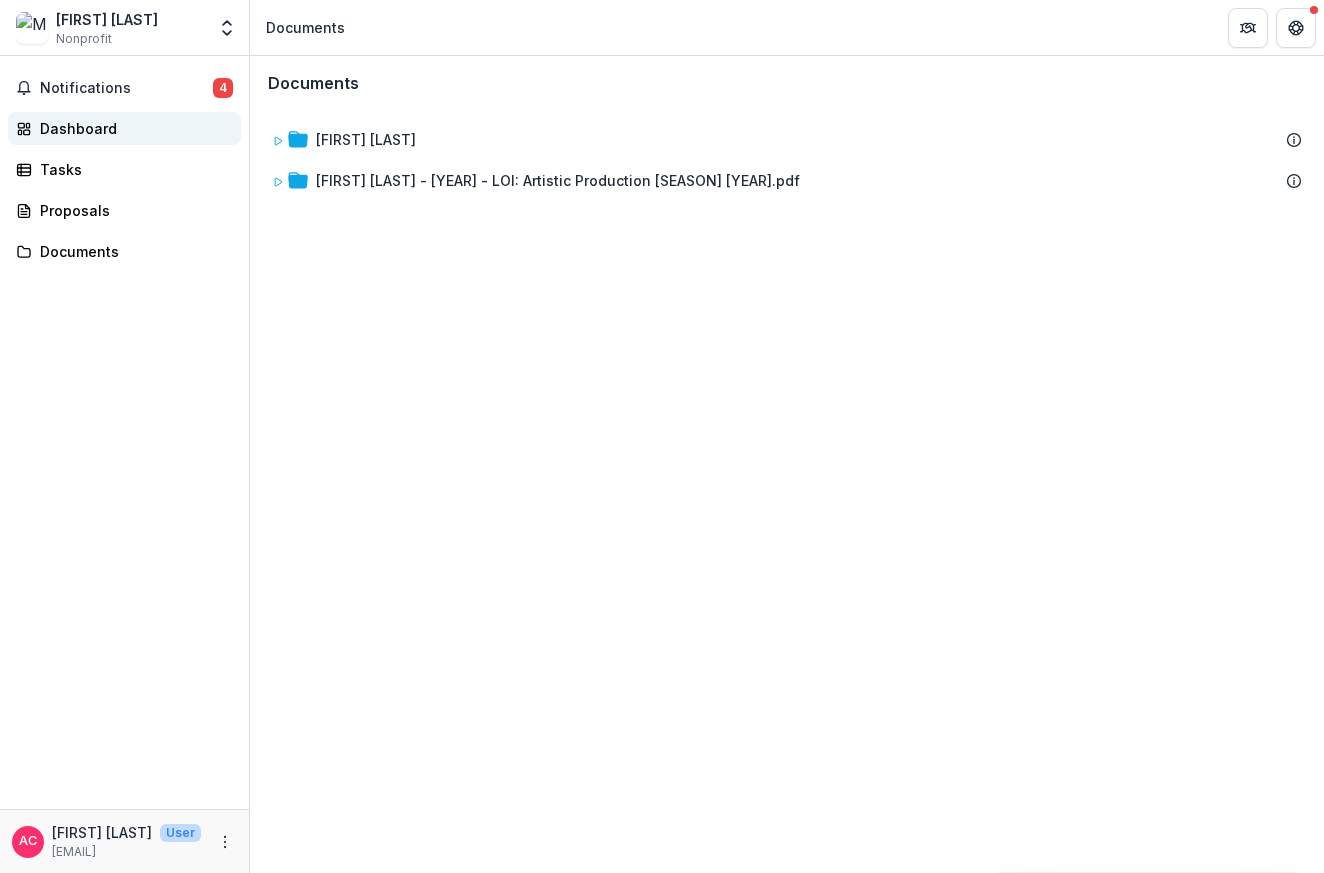 click on "Dashboard" at bounding box center (132, 128) 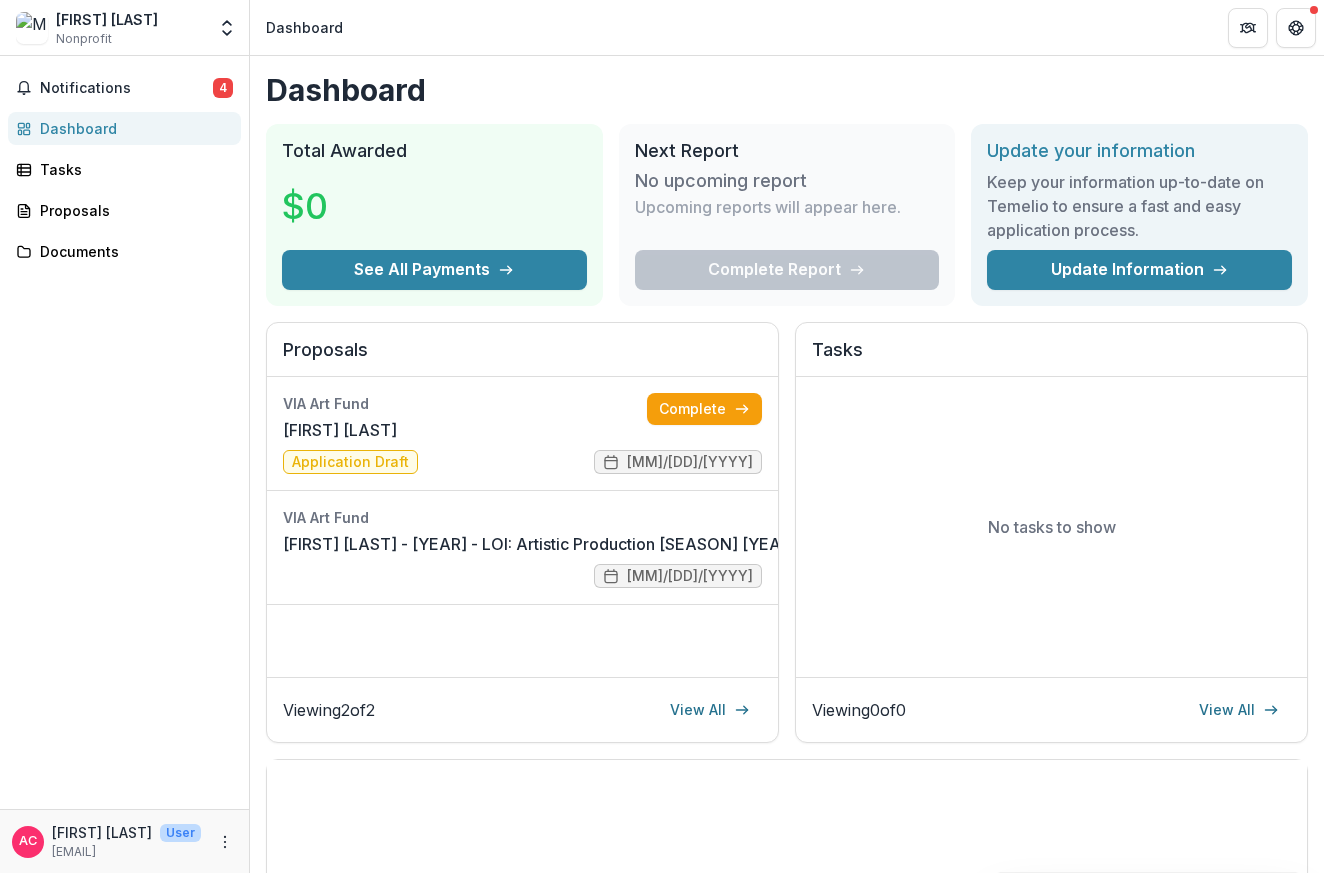 click on "No payments to show" at bounding box center (787, 1016) 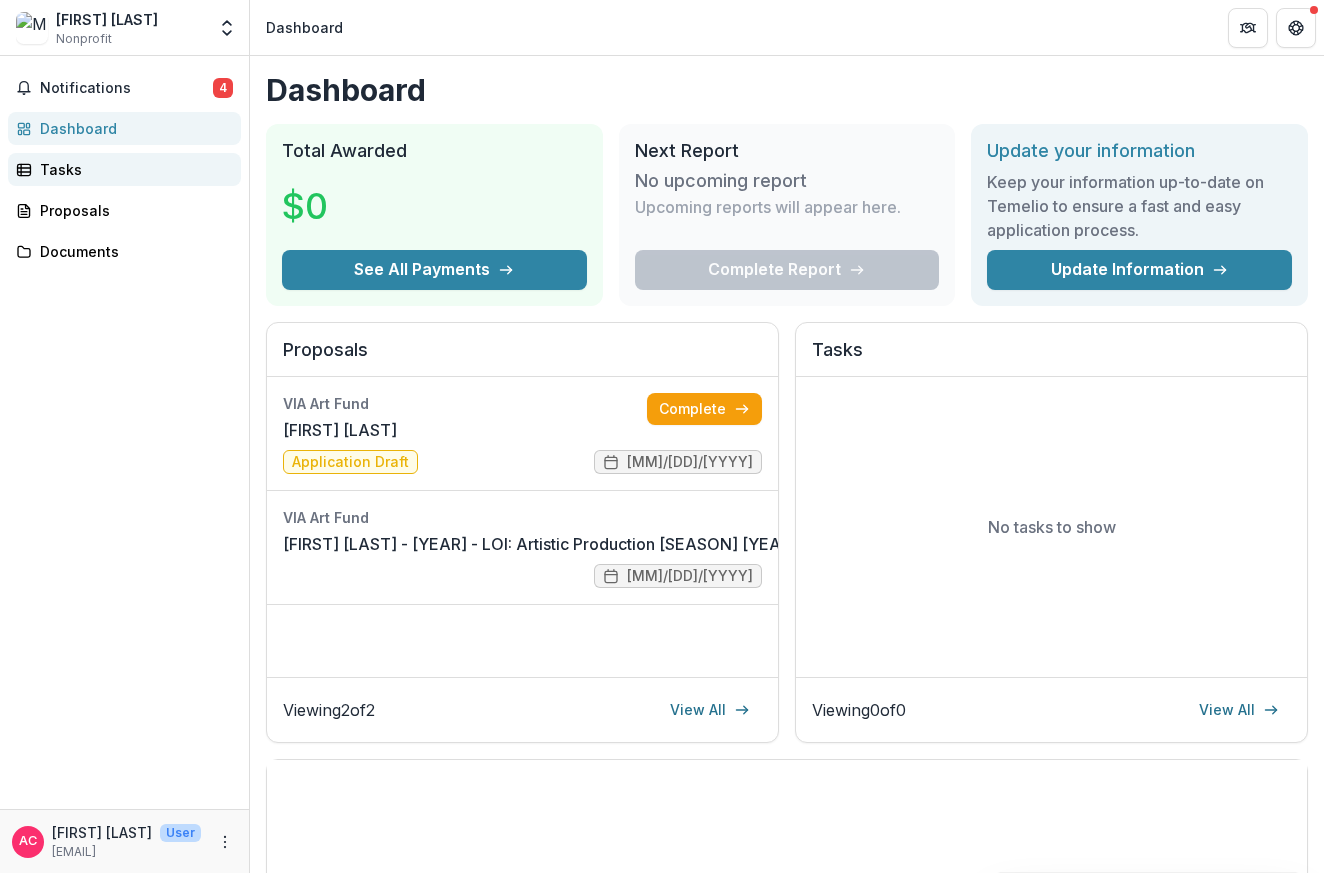 click on "Tasks" at bounding box center [132, 169] 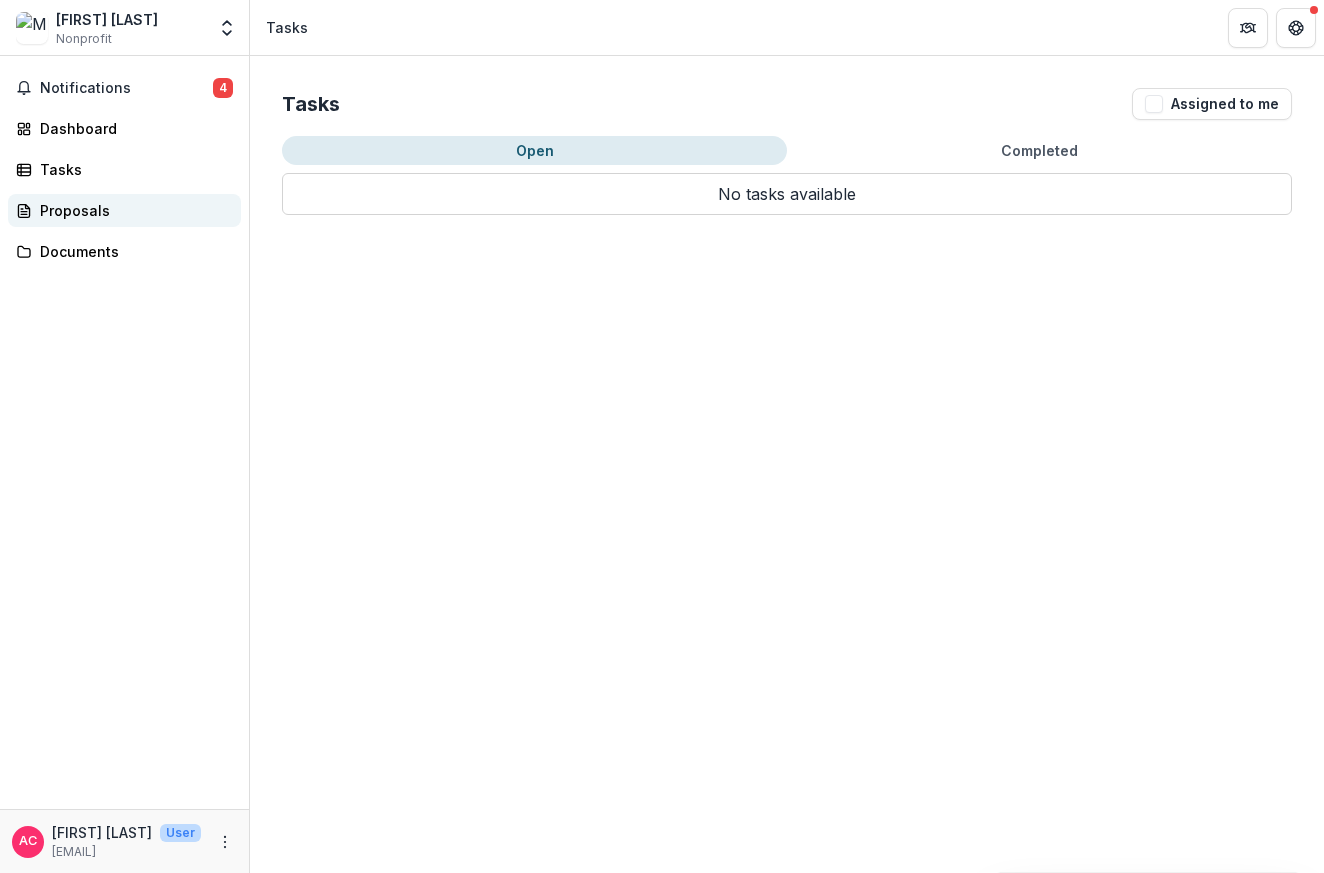 click on "Proposals" at bounding box center [132, 210] 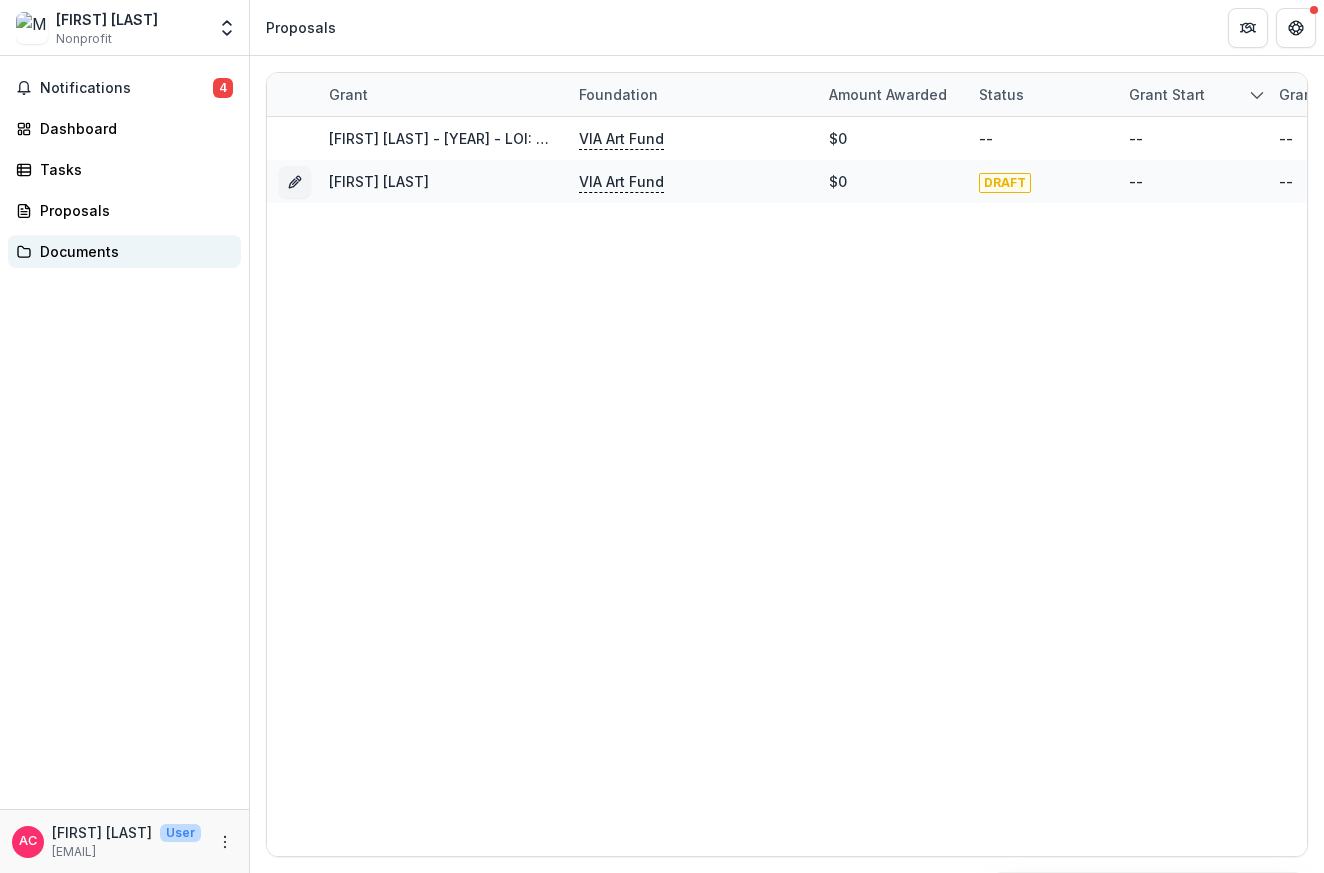 click on "Documents" at bounding box center (132, 251) 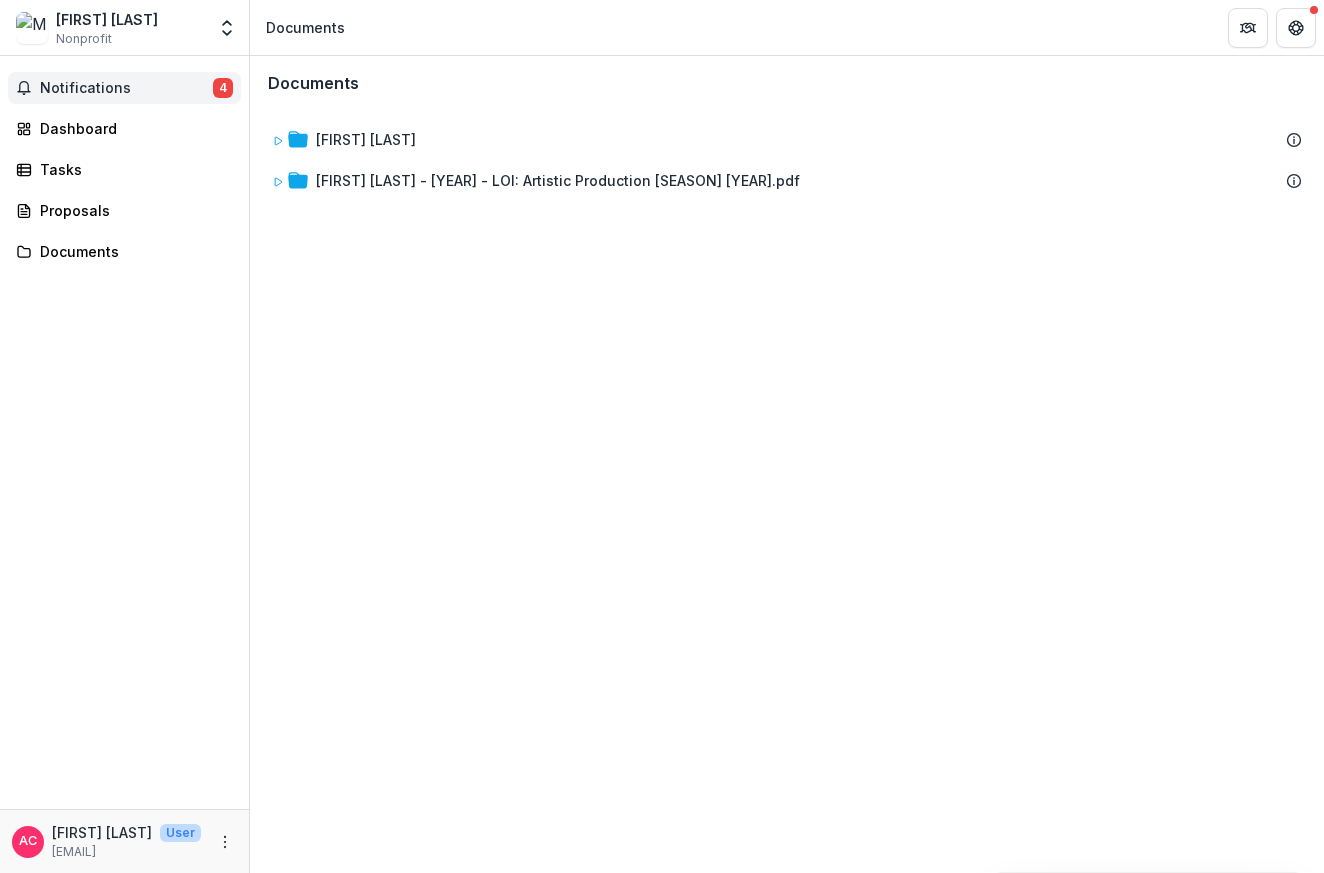 click on "Notifications" at bounding box center (126, 88) 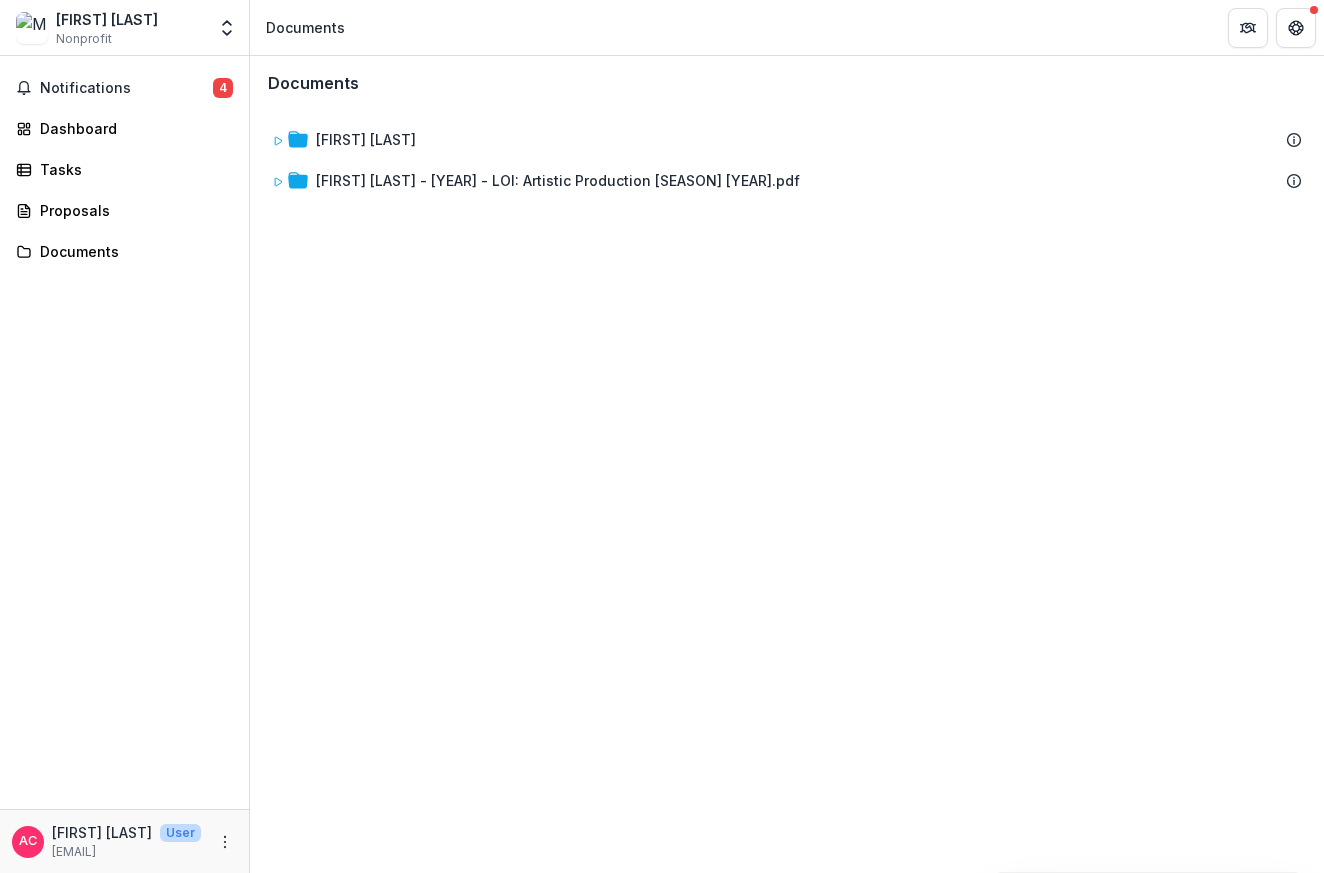 click on "Notifications 4 Unread   4 Archived AC [FIRST] [LAST] changed  [FIRST] [LAST] - [YEAR] - LOI: Artistic Production [SEASON] [YEAR]  from   Application Draft Application Submitted [MONTH] [DAY], [YEAR], [TIME] ST [FIRST] [LAST]  created submission   [FIRST] [LAST] - [YEAR] - LOI: Artistic Production [SEASON] [YEAR] [MONTH] [DAY], [YEAR], [TIME] ST [FIRST] [LAST] changed  [FIRST] [LAST] - [YEAR] - LOI: Artistic Production [SEASON] [YEAR]  from   LOI Review Application Draft [MONTH] [DAY], [YEAR], [TIME] AC [FIRST] [LAST] changed  [FIRST] [LAST] - [YEAR] - LOI: Artistic Production [SEASON] [YEAR]  from   LOI Draft LOI Submitted [MONTH] [DAY], [YEAR], [TIME] Mark all as read AC [FIRST] [LAST] changed  [FIRST] [LAST] - [YEAR] - LOI: Artistic Production [SEASON] [YEAR]  from   Application Draft Application Submitted [MONTH] [DAY], [YEAR], [TIME] ST [FIRST] [LAST]  created submission   [FIRST] [LAST] - [YEAR] - LOI: Artistic Production [SEASON] [YEAR] [MONTH] [DAY], [YEAR], [TIME] ST [FIRST] [LAST] changed  [FIRST] [LAST] - [YEAR] - LOI: Artistic Production [SEASON] [YEAR]  from   LOI Review Application Draft [MONTH] [DAY], [YEAR], [TIME] AC" at bounding box center (124, 432) 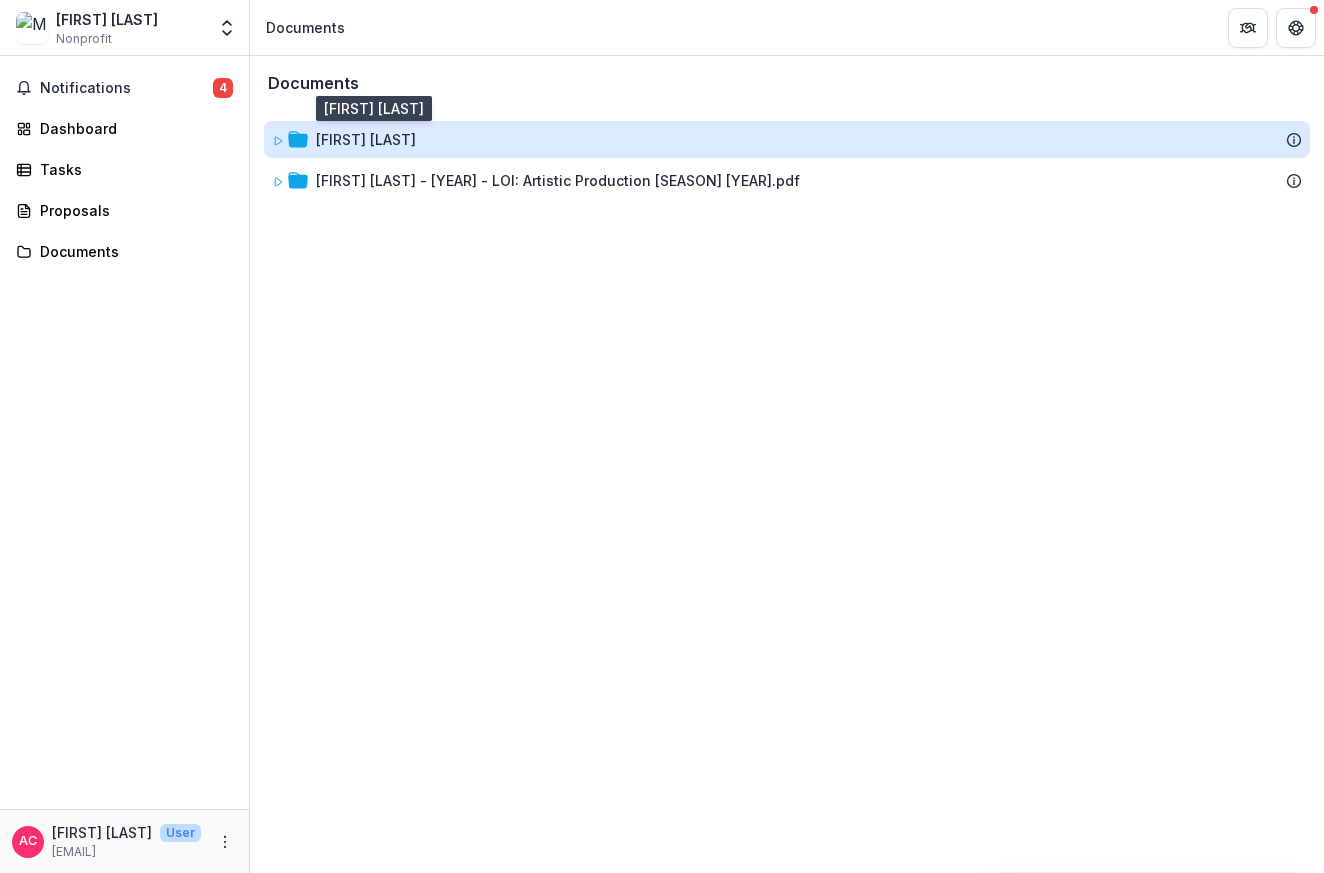 click on "[FIRST] [LAST]" at bounding box center (366, 139) 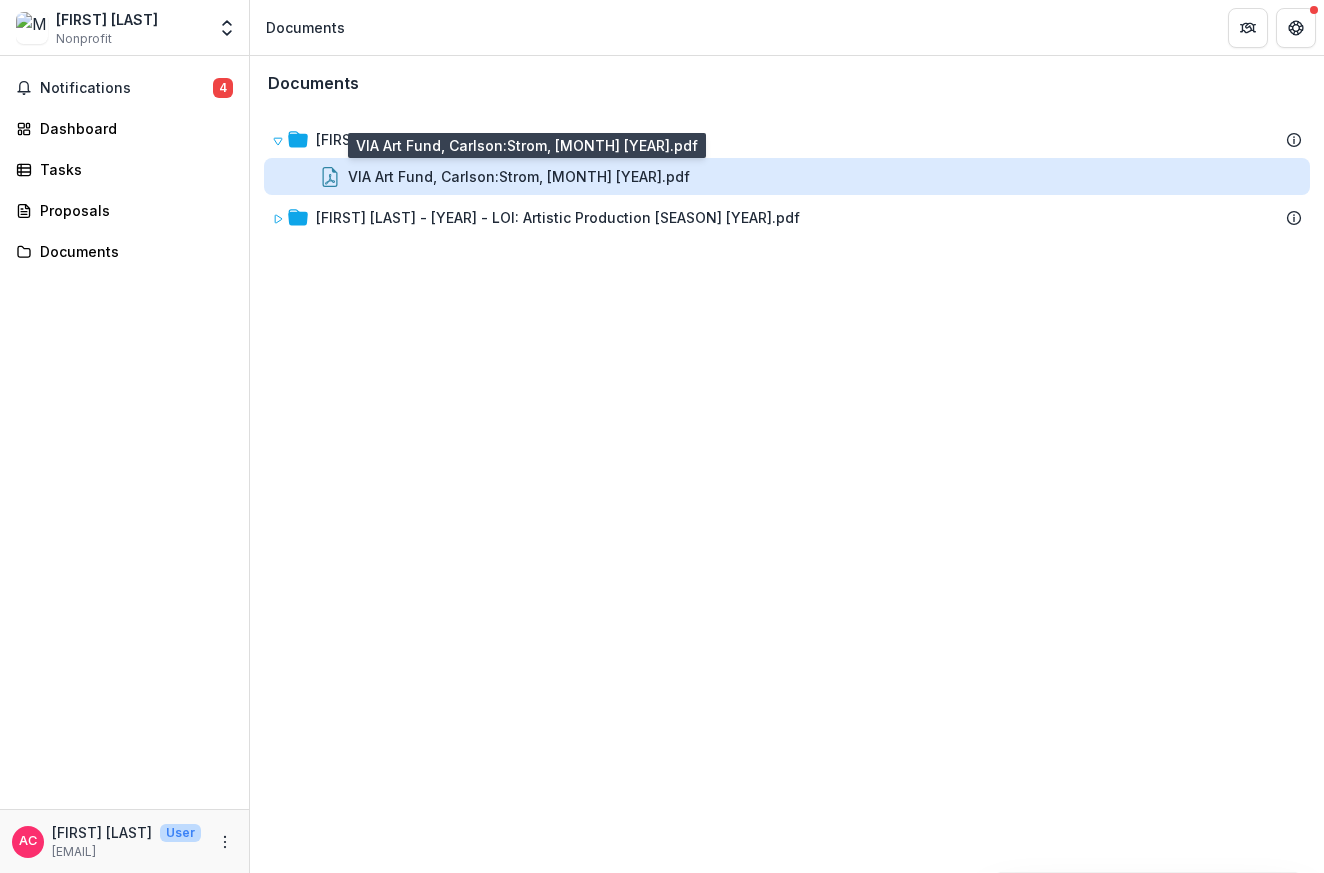 click on "VIA Art Fund, Carlson:Strom, [MONTH] [YEAR].pdf" at bounding box center (519, 176) 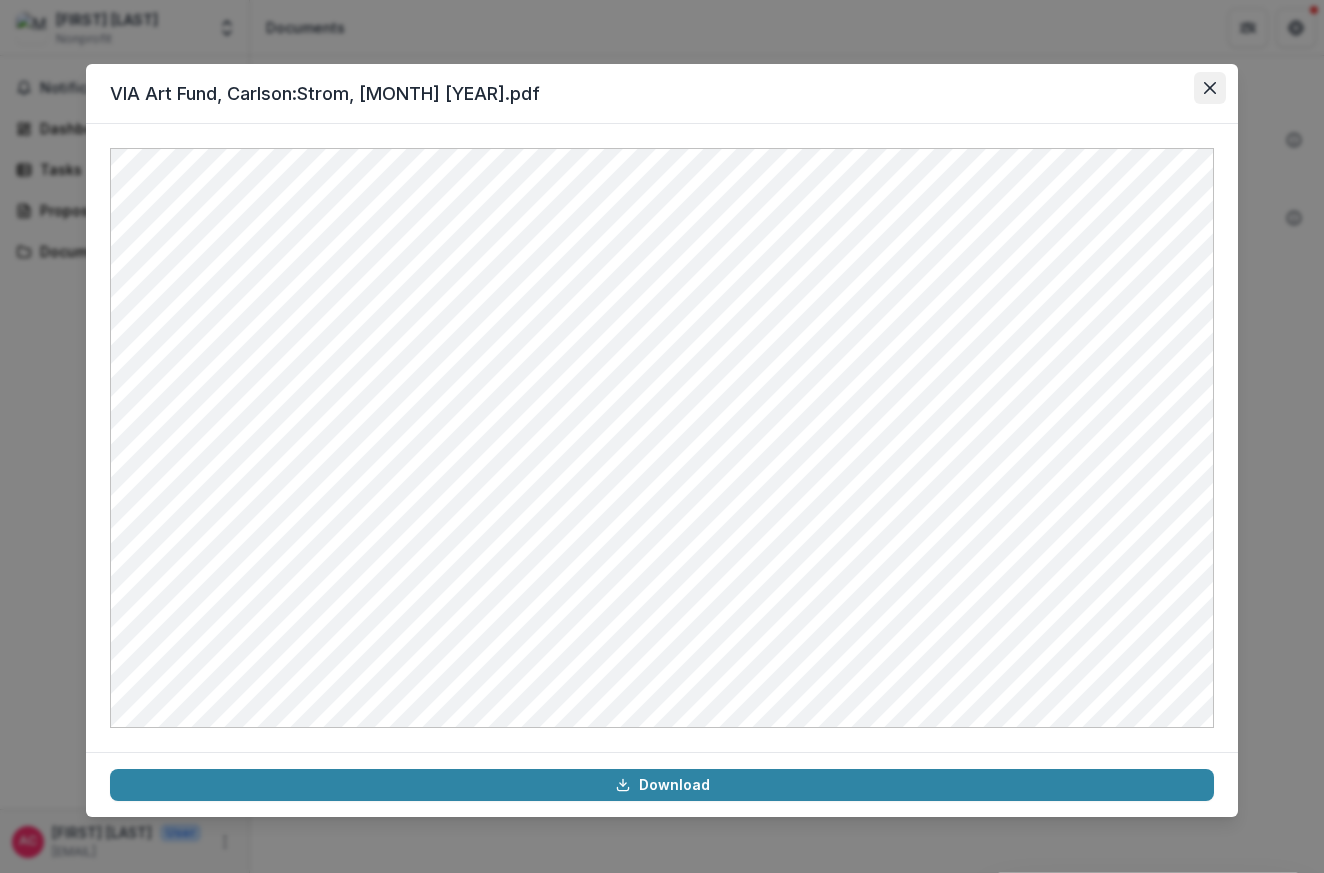 click 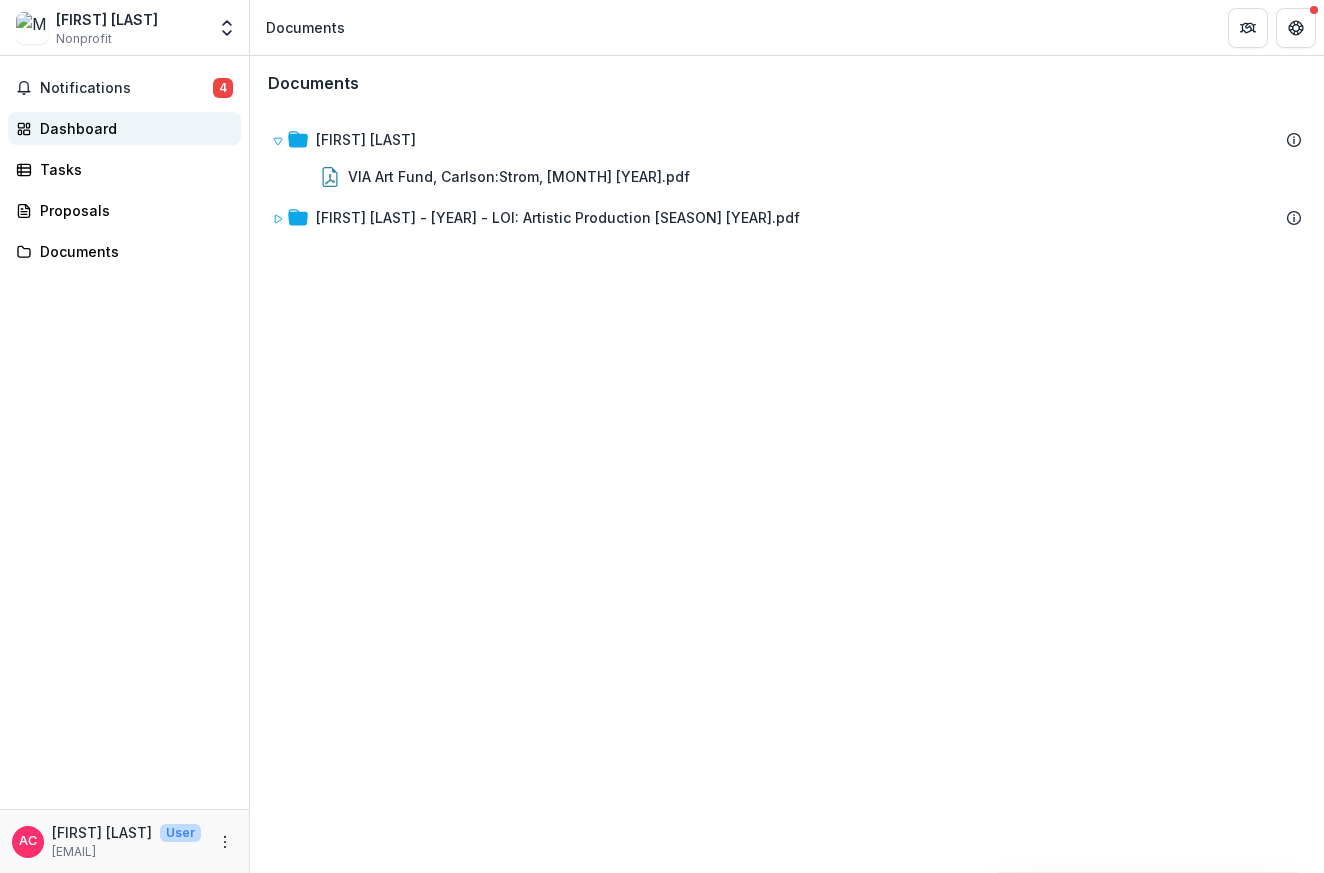 click on "Dashboard" at bounding box center [132, 128] 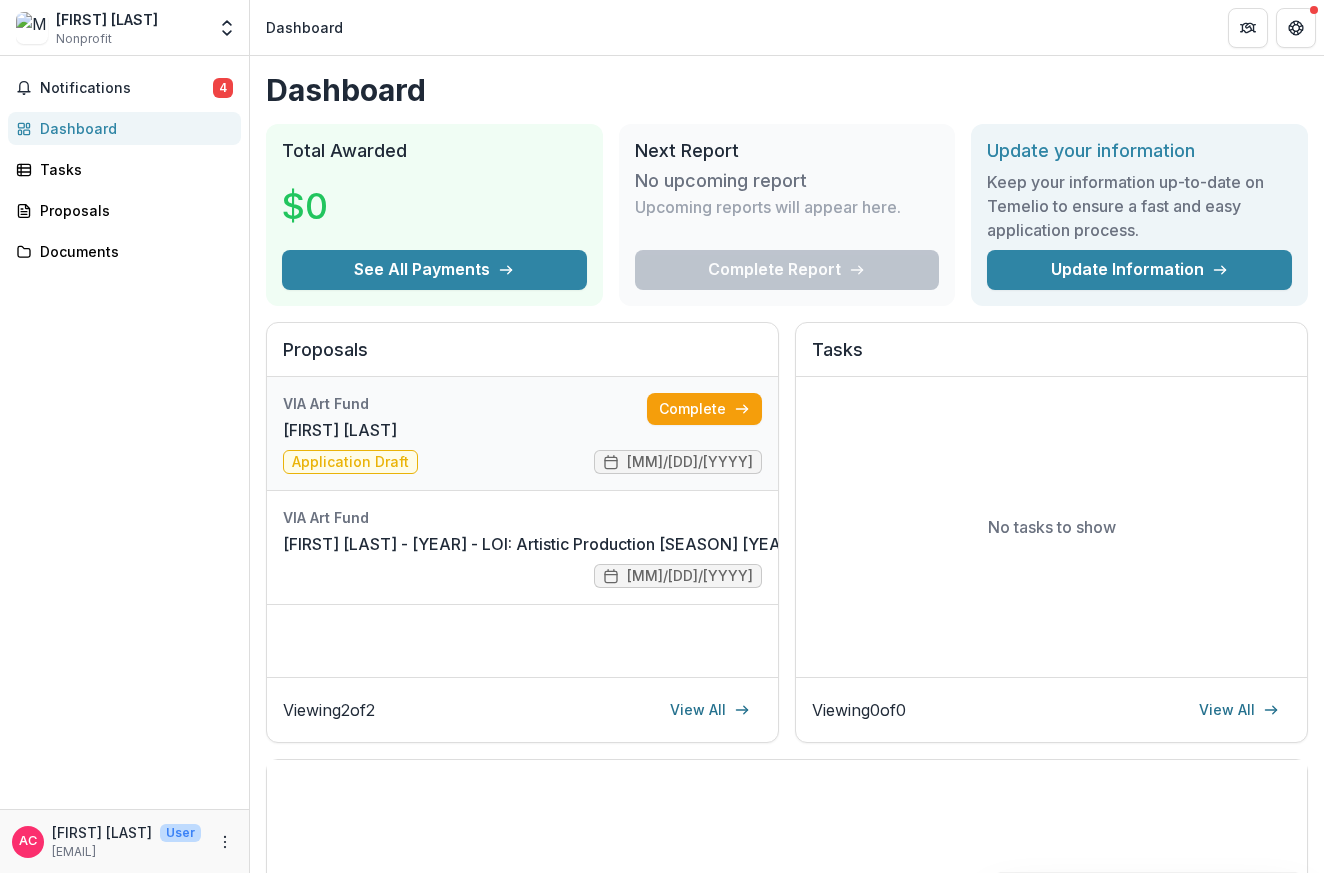 click on "[FIRST] [LAST]" at bounding box center (340, 430) 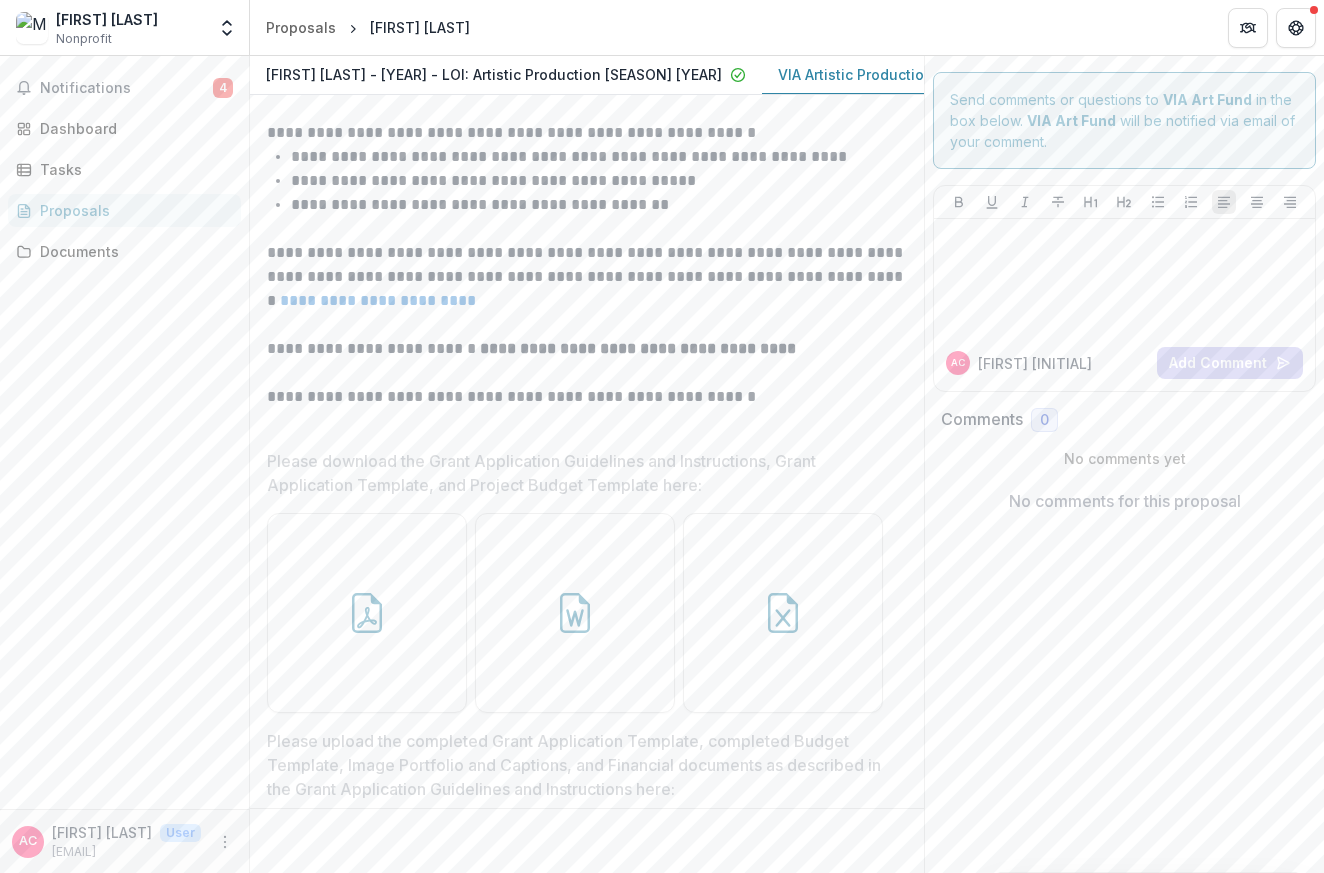 scroll, scrollTop: 458, scrollLeft: 0, axis: vertical 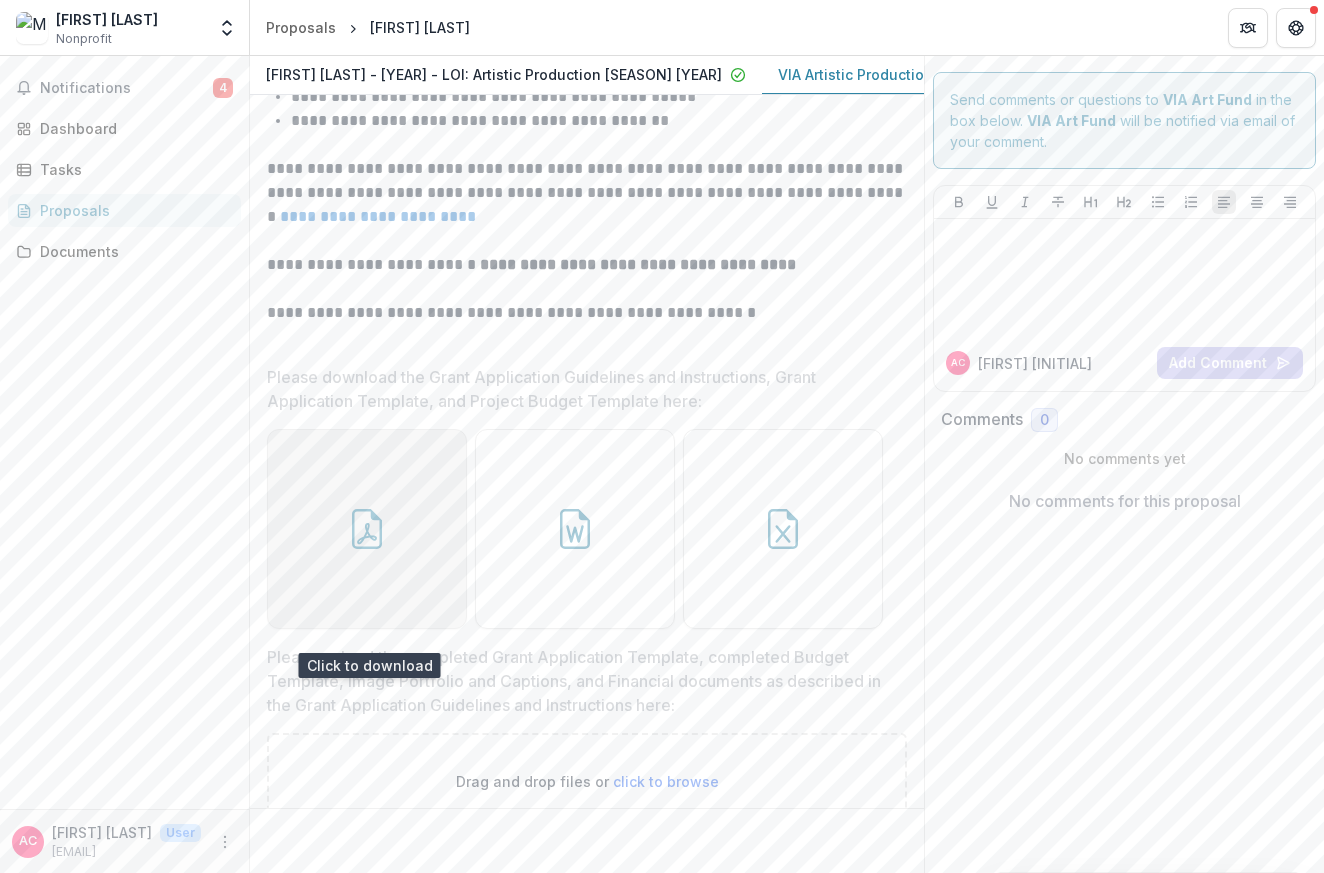 click 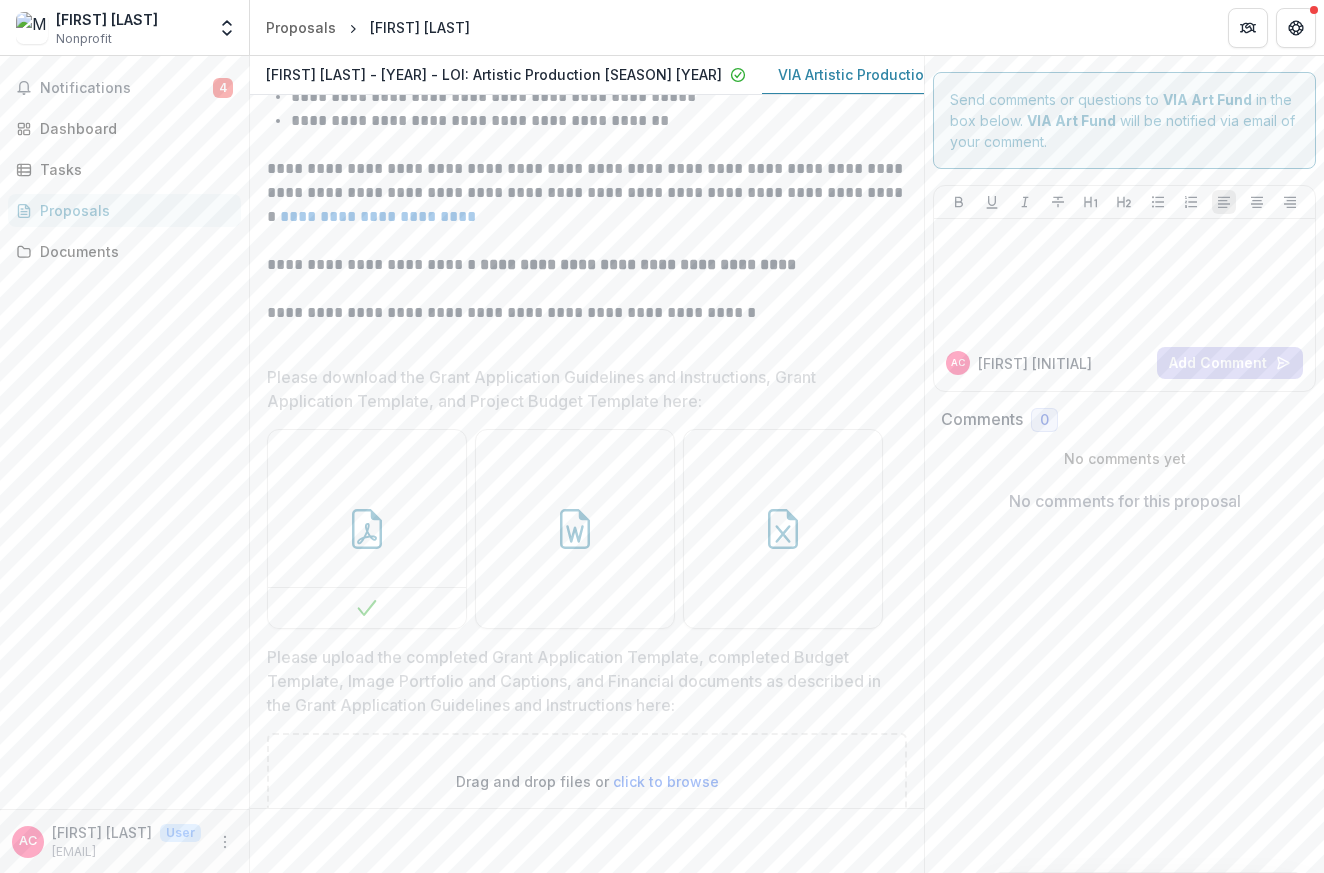 scroll, scrollTop: 0, scrollLeft: 0, axis: both 